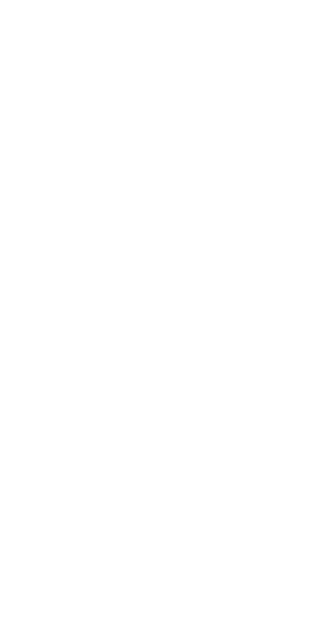 scroll, scrollTop: 0, scrollLeft: 0, axis: both 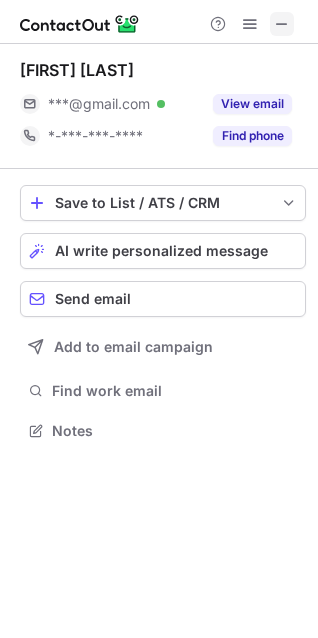 click at bounding box center (282, 24) 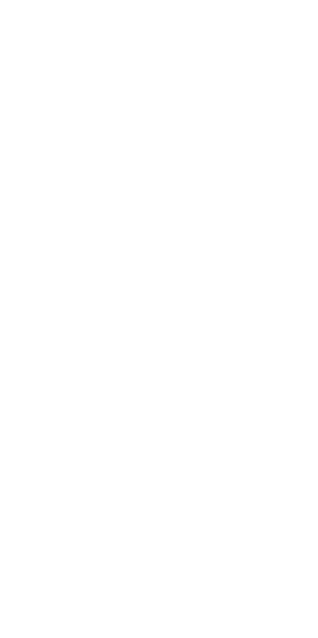 scroll, scrollTop: 0, scrollLeft: 0, axis: both 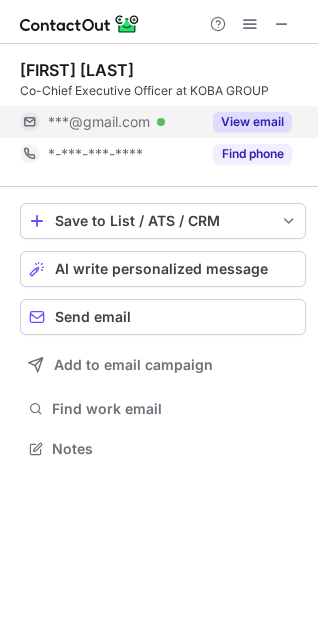 click on "View email" at bounding box center (252, 122) 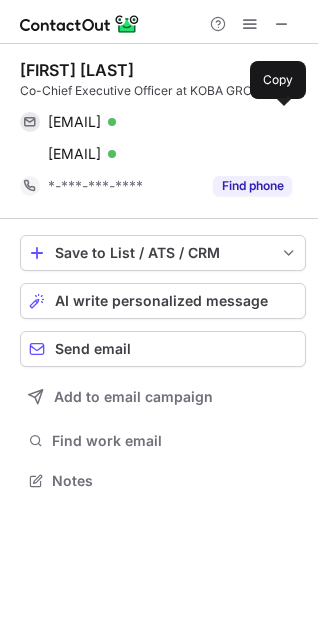 scroll, scrollTop: 10, scrollLeft: 10, axis: both 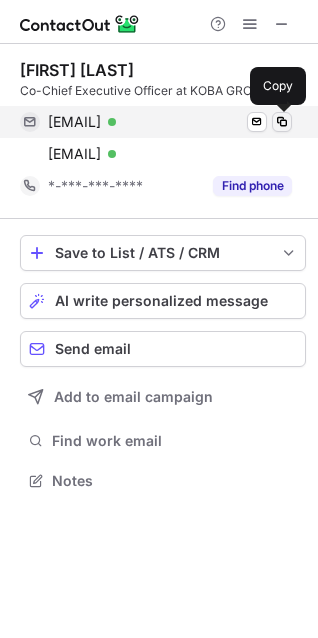 click at bounding box center [282, 122] 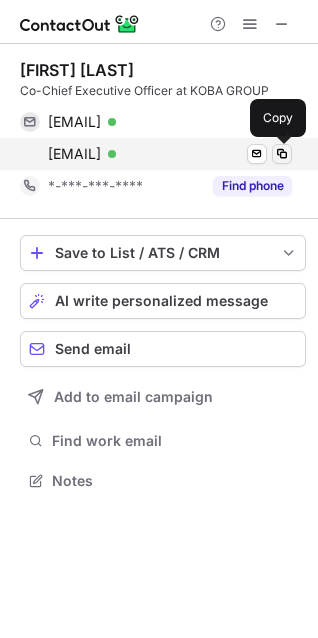 click at bounding box center [282, 154] 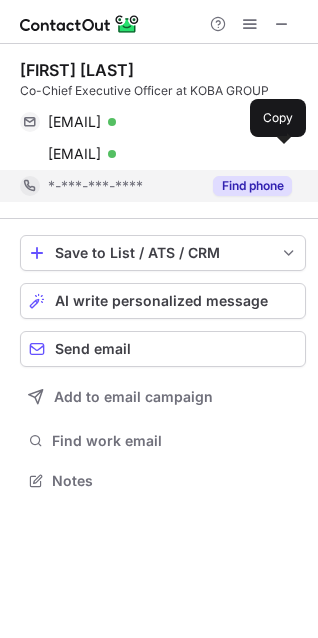 click on "Find phone" at bounding box center [252, 186] 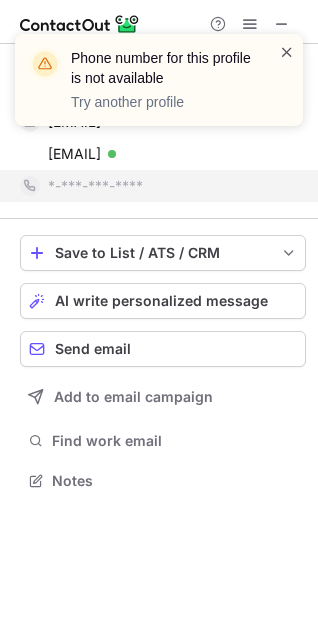click at bounding box center [287, 52] 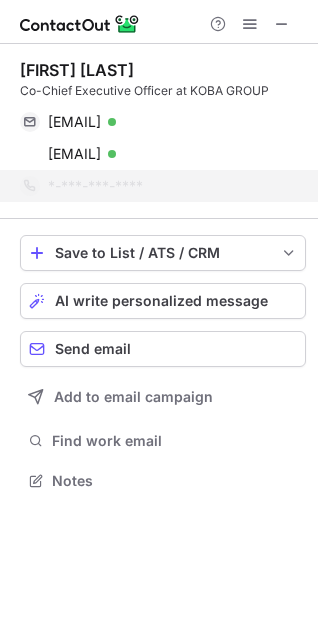 click on "Phone number for this profile is not available Try another profile" at bounding box center (159, 88) 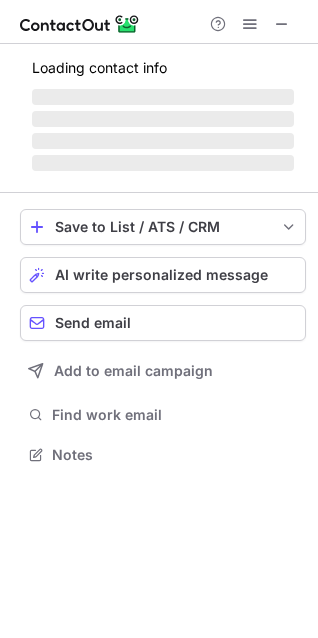 scroll, scrollTop: 441, scrollLeft: 318, axis: both 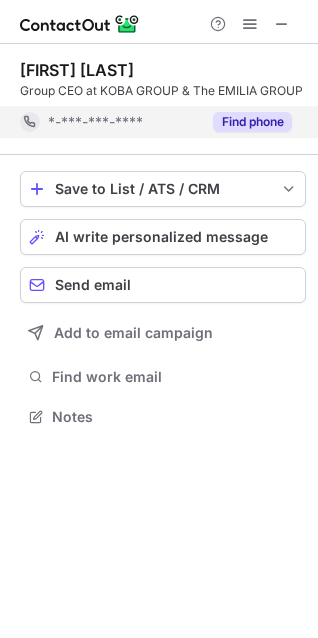 click on "Find phone" at bounding box center [252, 122] 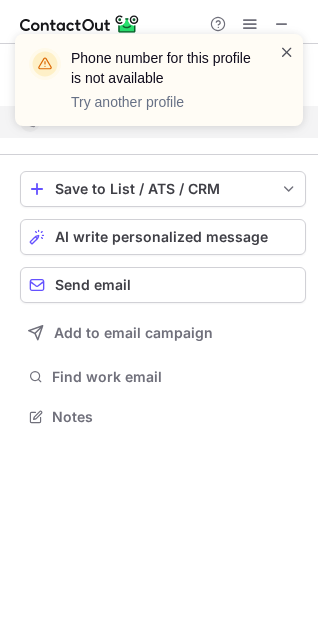 click at bounding box center (287, 52) 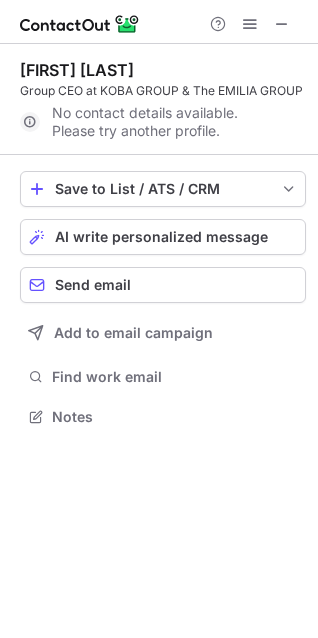 click at bounding box center (282, 24) 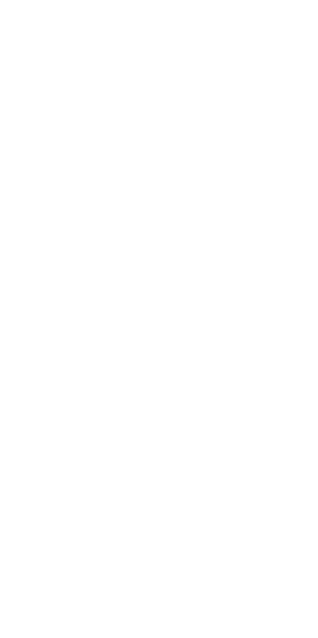 scroll, scrollTop: 0, scrollLeft: 0, axis: both 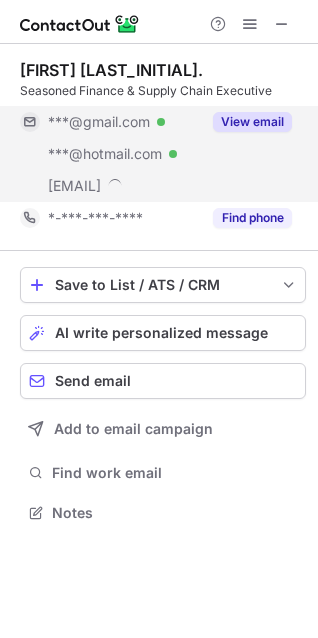click on "View email" at bounding box center [252, 122] 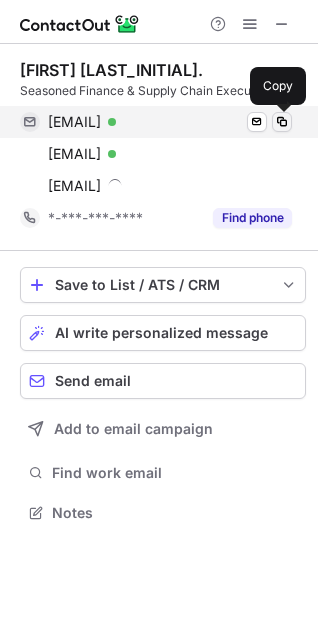 click at bounding box center (282, 122) 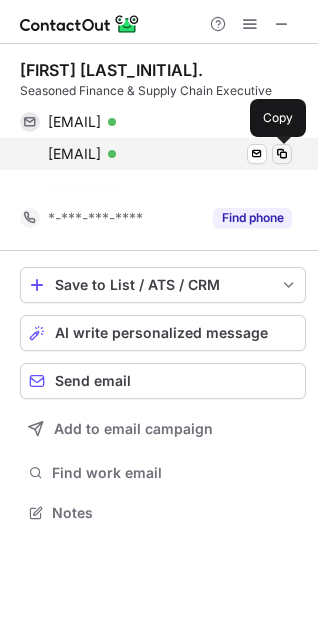 click at bounding box center [282, 154] 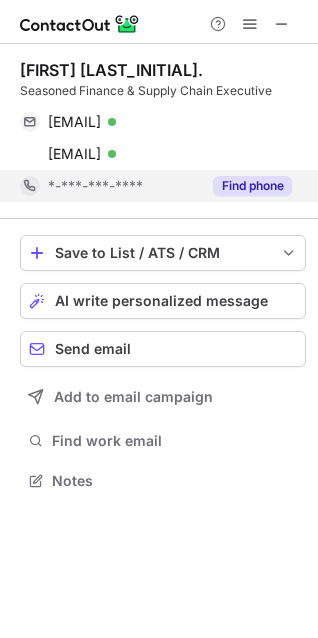 click on "Find phone" at bounding box center [246, 186] 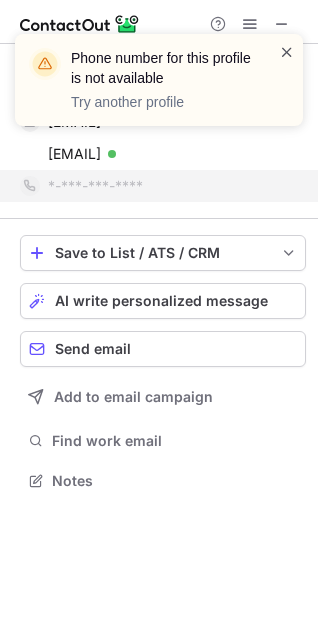 click at bounding box center (287, 52) 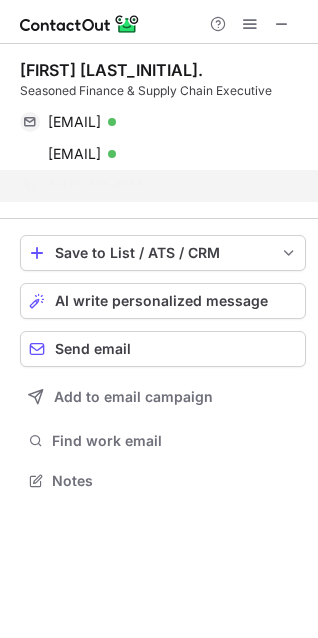 click on "Phone number for this profile is not available Try another profile" at bounding box center [159, 88] 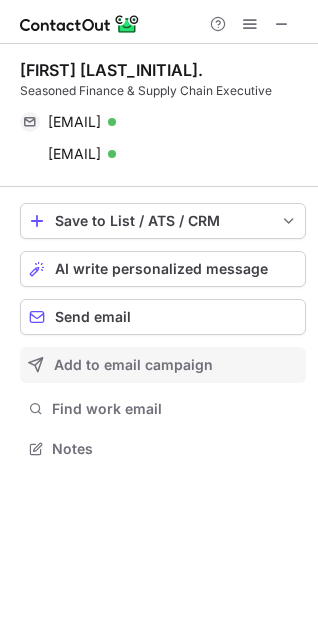 scroll, scrollTop: 434, scrollLeft: 318, axis: both 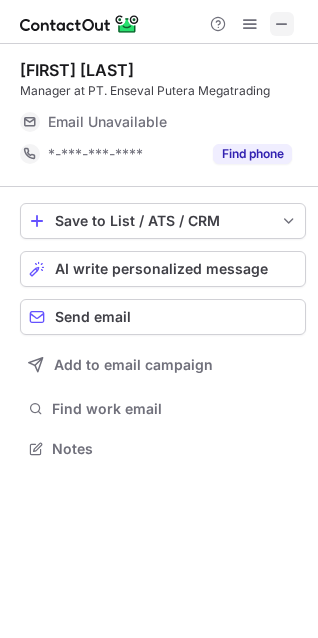 click at bounding box center (282, 24) 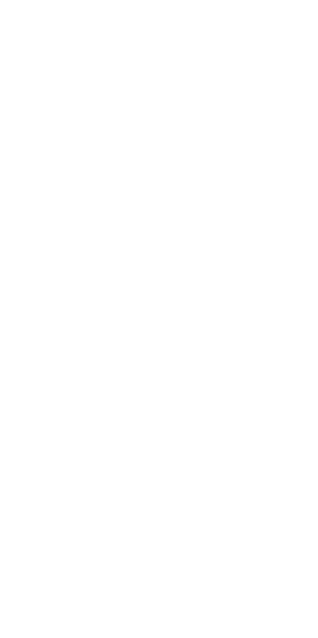scroll, scrollTop: 0, scrollLeft: 0, axis: both 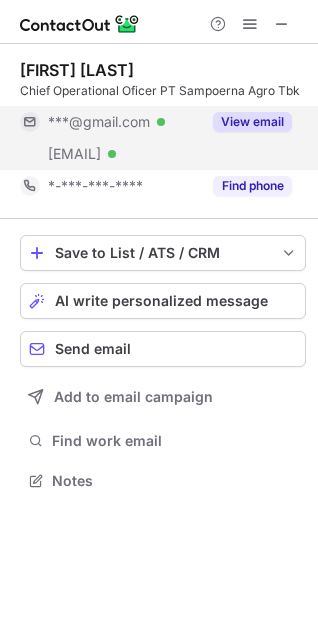 click on "View email" at bounding box center (252, 122) 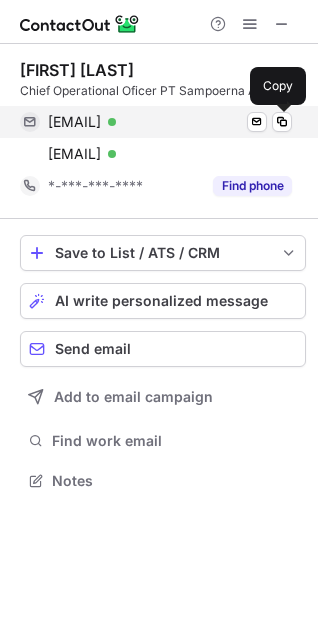 click at bounding box center (282, 122) 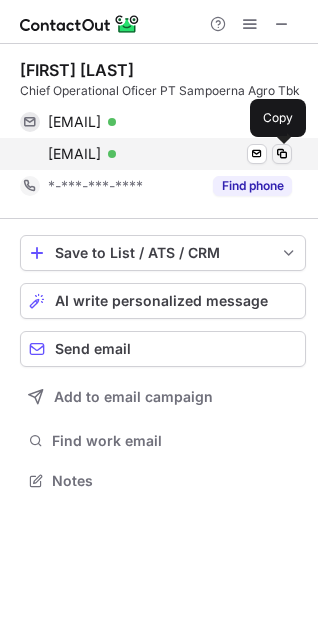 click at bounding box center [282, 154] 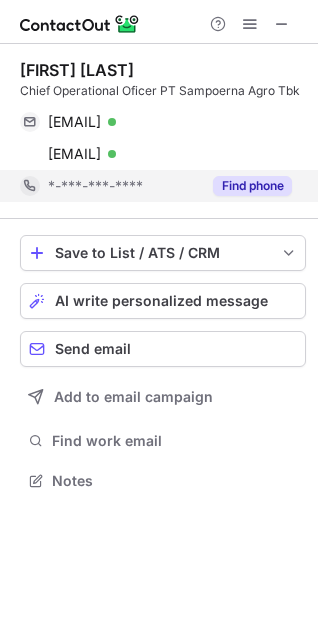 click on "Find phone" at bounding box center (246, 186) 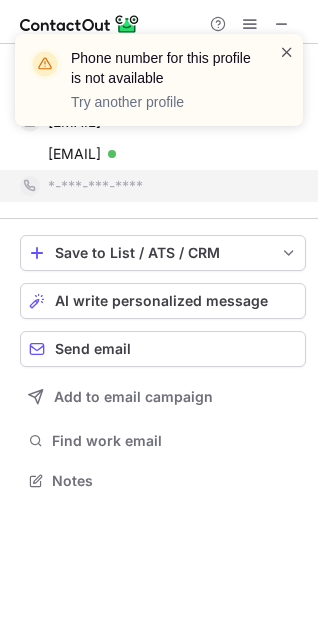 click at bounding box center (287, 52) 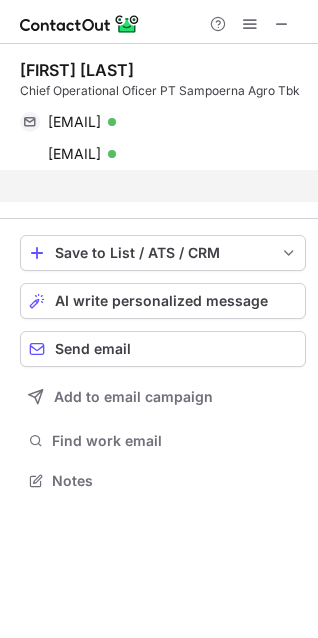 scroll, scrollTop: 434, scrollLeft: 318, axis: both 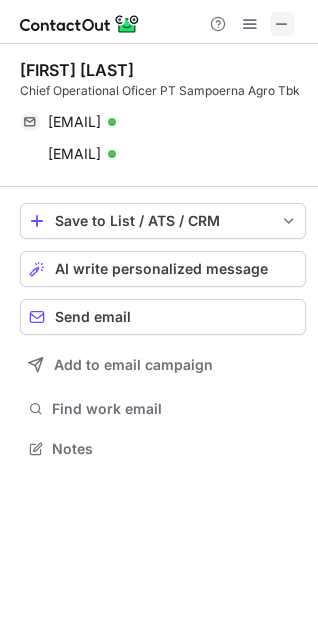 click at bounding box center (282, 24) 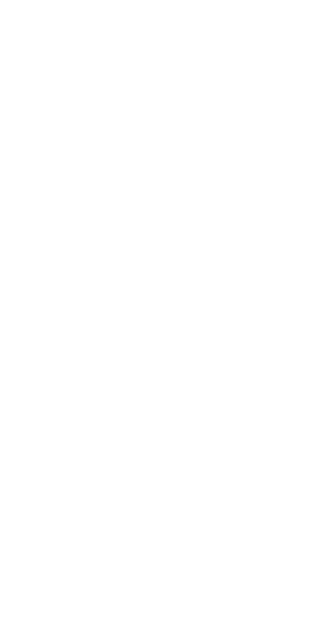 scroll, scrollTop: 0, scrollLeft: 0, axis: both 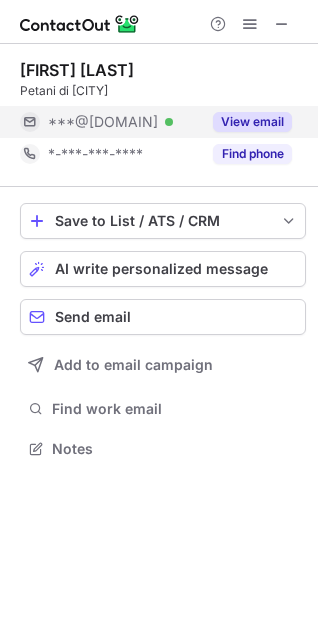 click on "View email" at bounding box center (246, 122) 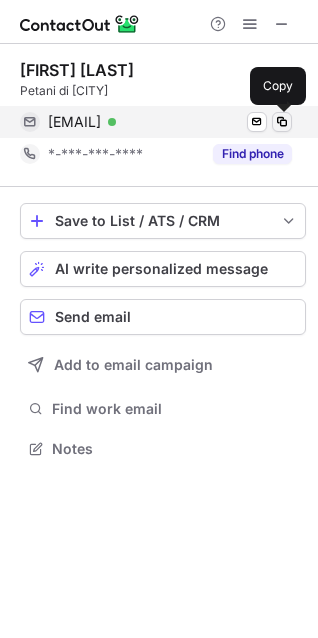 click at bounding box center (282, 122) 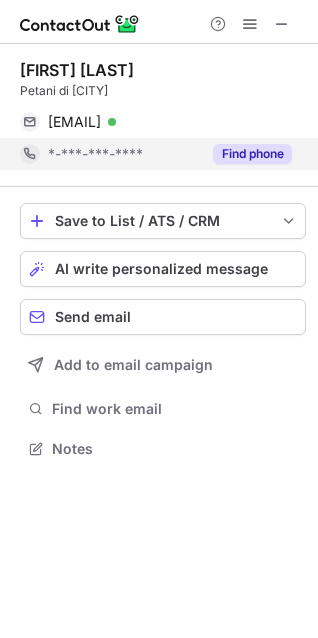 click on "Find phone" at bounding box center (252, 154) 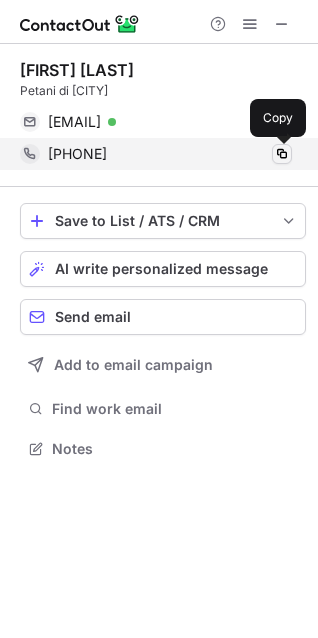 click at bounding box center (282, 154) 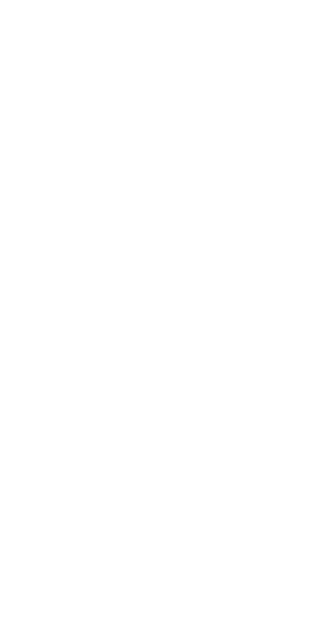 scroll, scrollTop: 0, scrollLeft: 0, axis: both 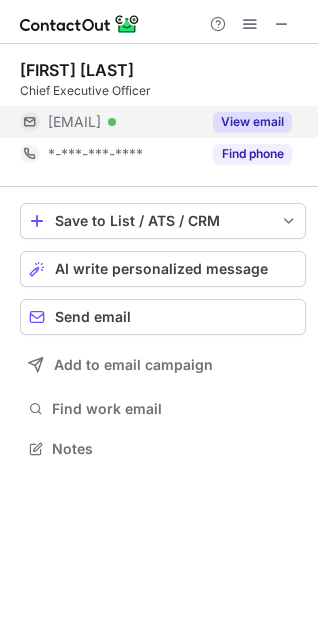 click on "View email" at bounding box center (252, 122) 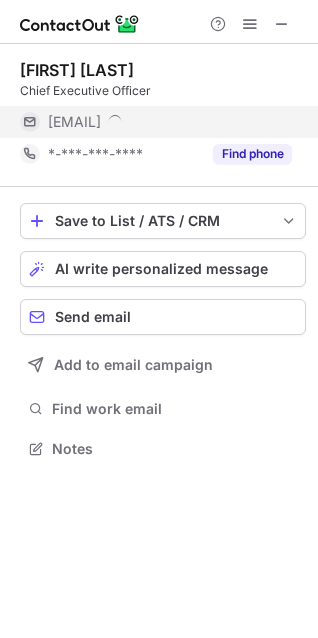 scroll, scrollTop: 10, scrollLeft: 10, axis: both 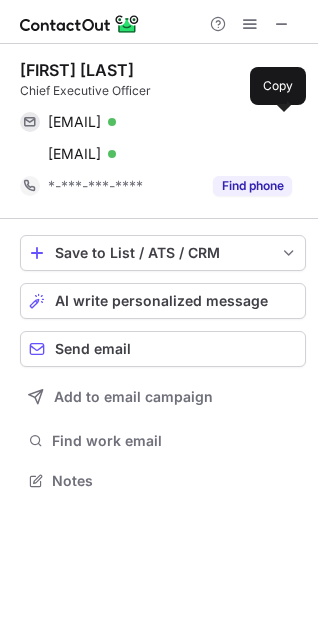 click at bounding box center (282, 122) 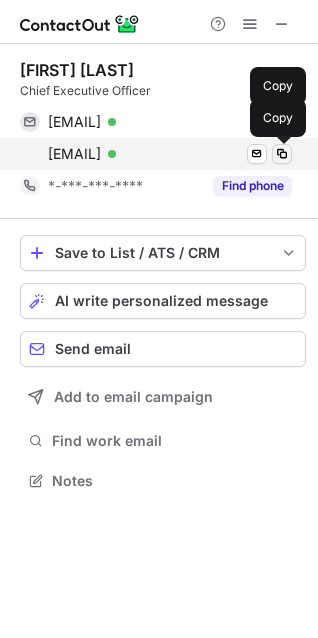 click at bounding box center (282, 154) 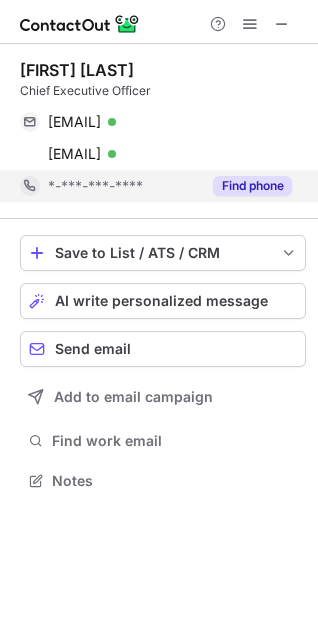 click on "Find phone" at bounding box center [252, 186] 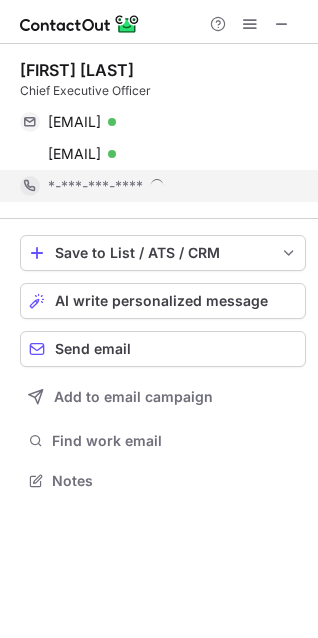 scroll, scrollTop: 9, scrollLeft: 10, axis: both 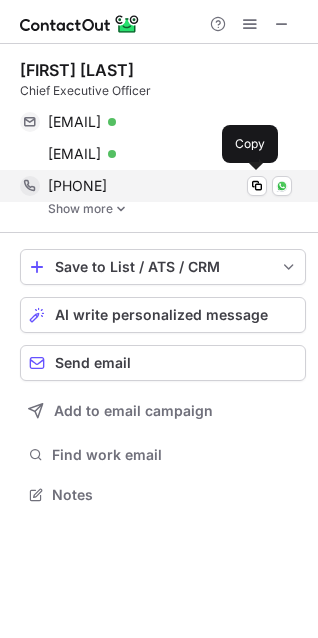 click on "+628118201820 Copy WhatsApp" at bounding box center (156, 186) 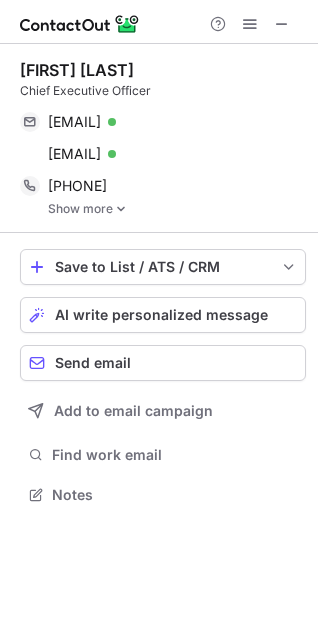 click on "Show more" at bounding box center (177, 209) 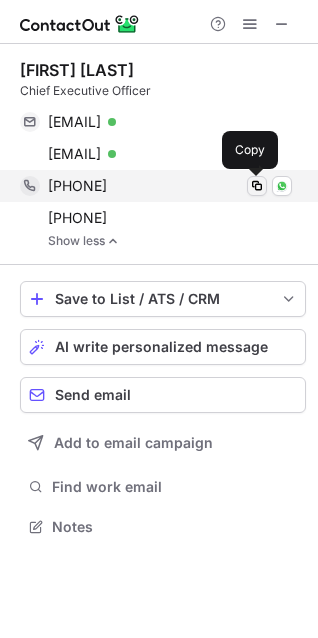 click at bounding box center [257, 186] 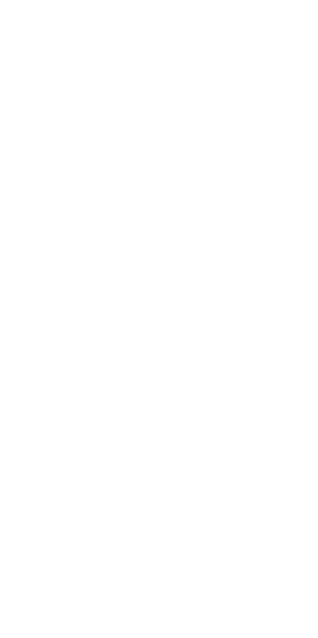 scroll, scrollTop: 0, scrollLeft: 0, axis: both 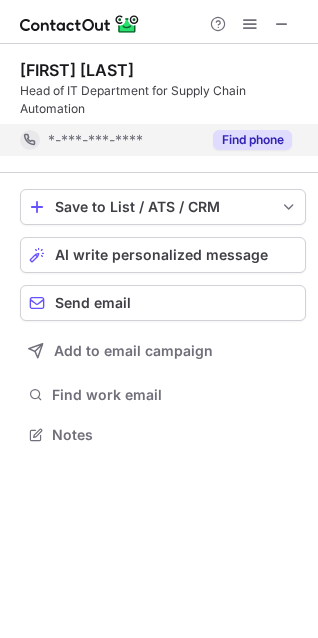 click on "Find phone" at bounding box center (252, 140) 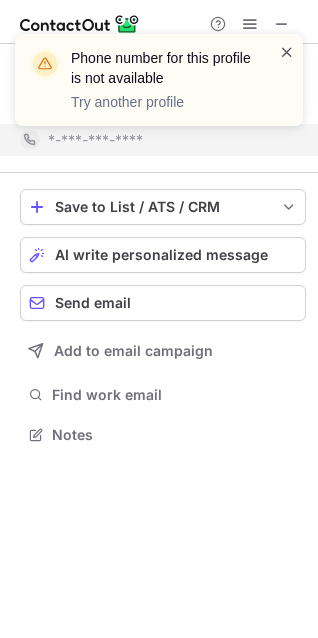 click at bounding box center (287, 52) 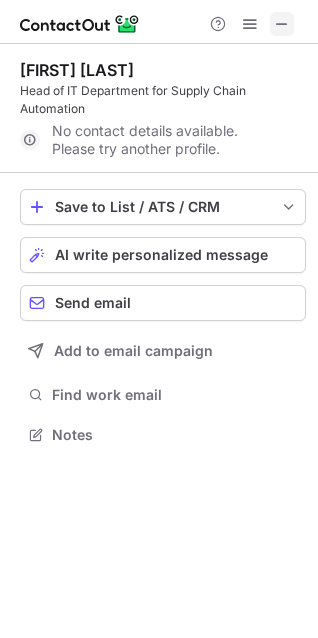 click at bounding box center (282, 24) 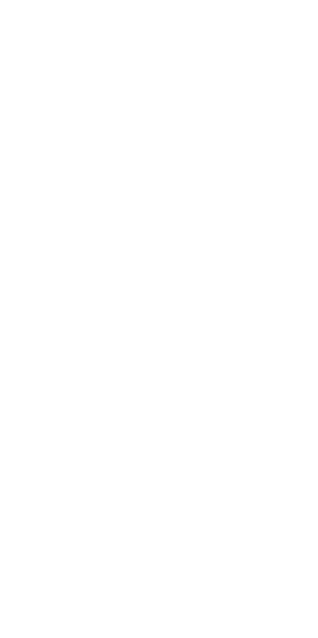 scroll, scrollTop: 0, scrollLeft: 0, axis: both 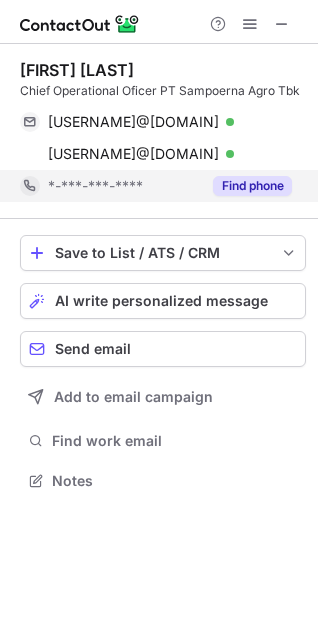 click on "Find phone" at bounding box center (252, 186) 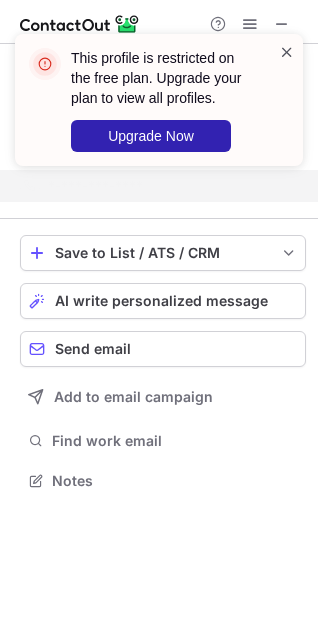 click at bounding box center (287, 52) 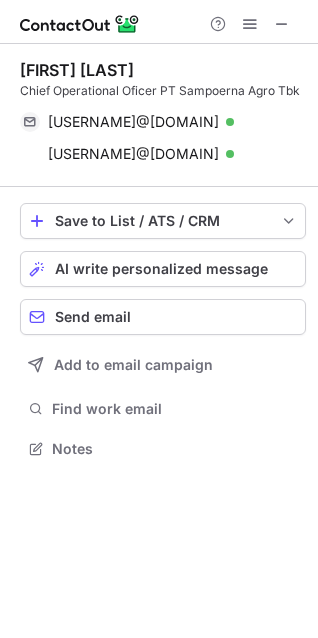 scroll, scrollTop: 434, scrollLeft: 318, axis: both 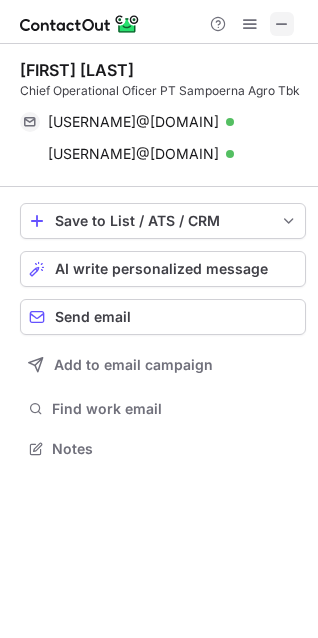 click at bounding box center (282, 24) 